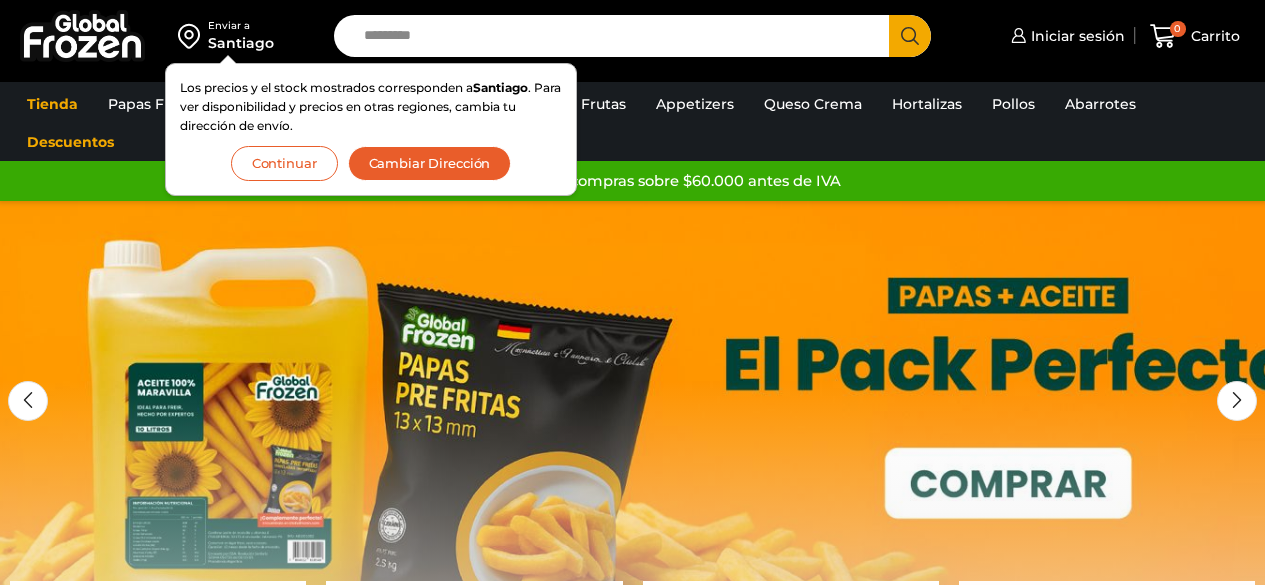 scroll, scrollTop: 0, scrollLeft: 0, axis: both 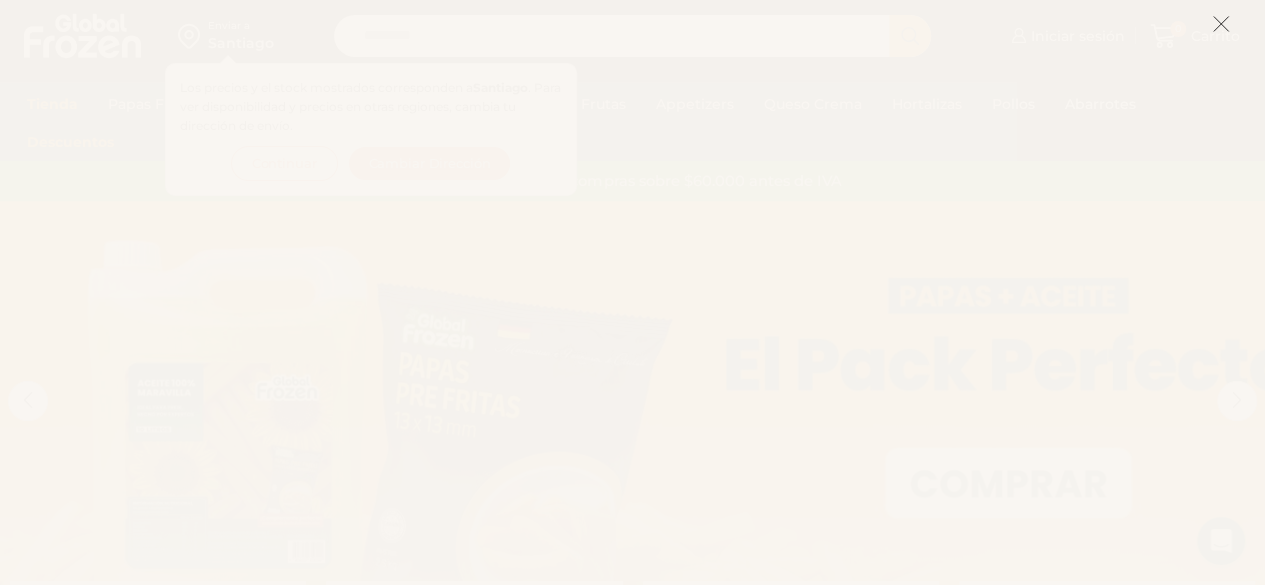 click 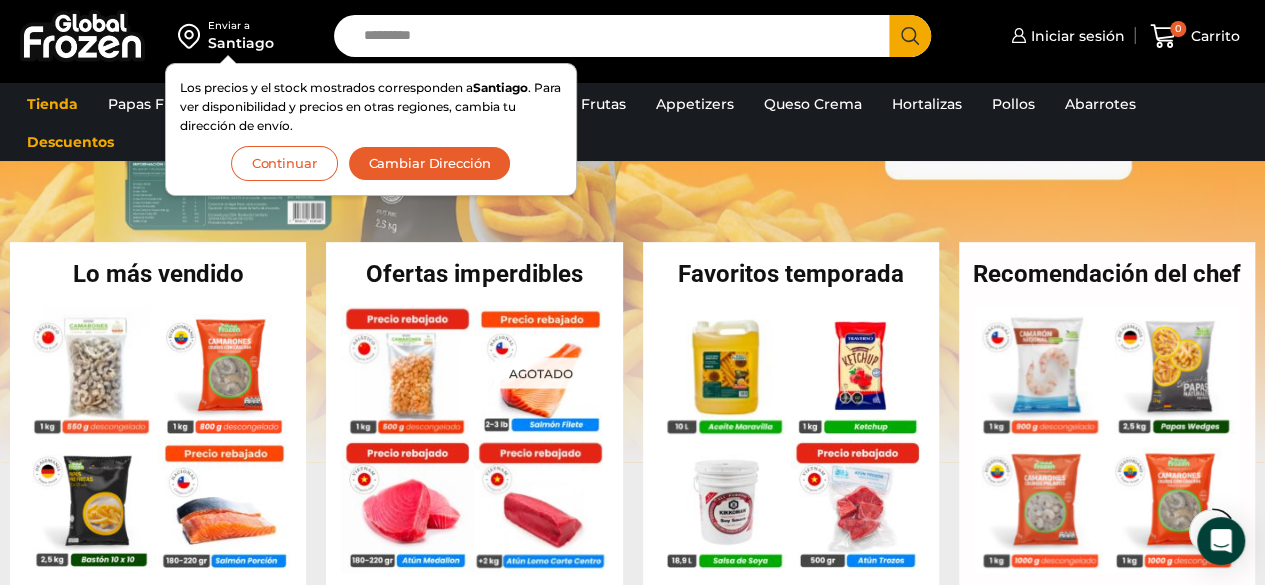 scroll, scrollTop: 318, scrollLeft: 0, axis: vertical 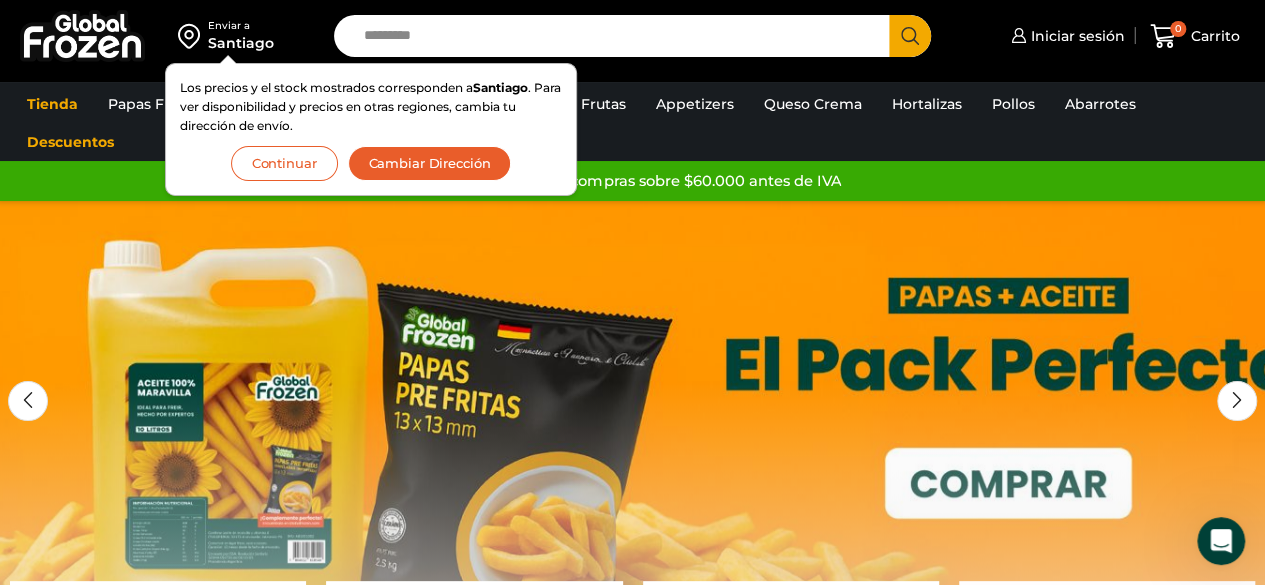 click on "Continuar" at bounding box center (284, 163) 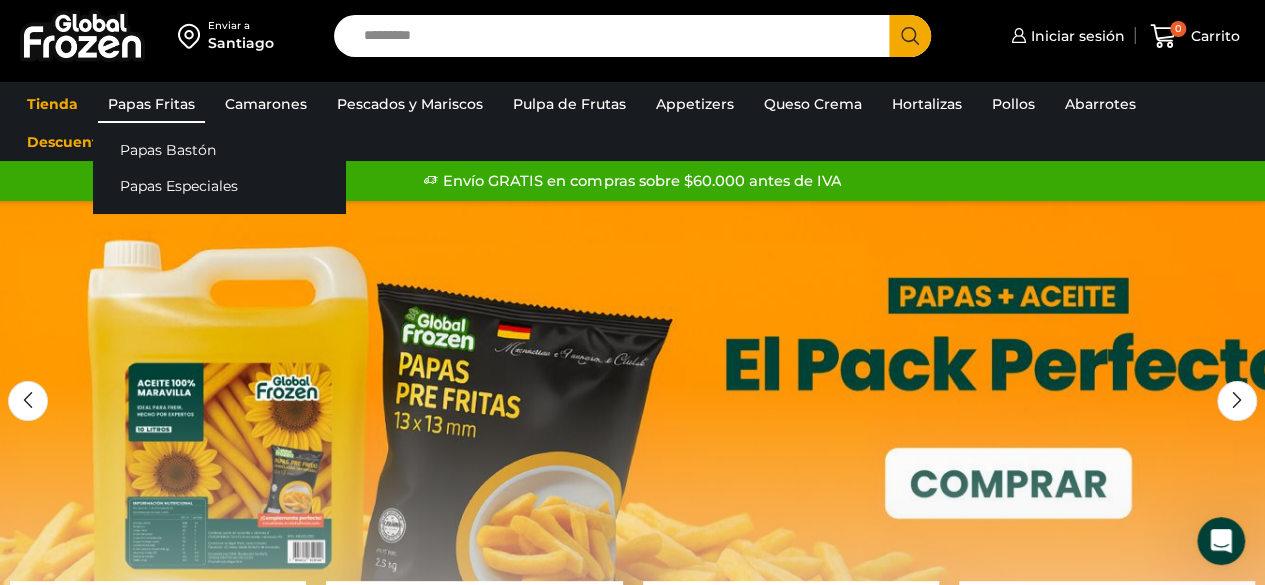click on "Papas Fritas" at bounding box center (151, 104) 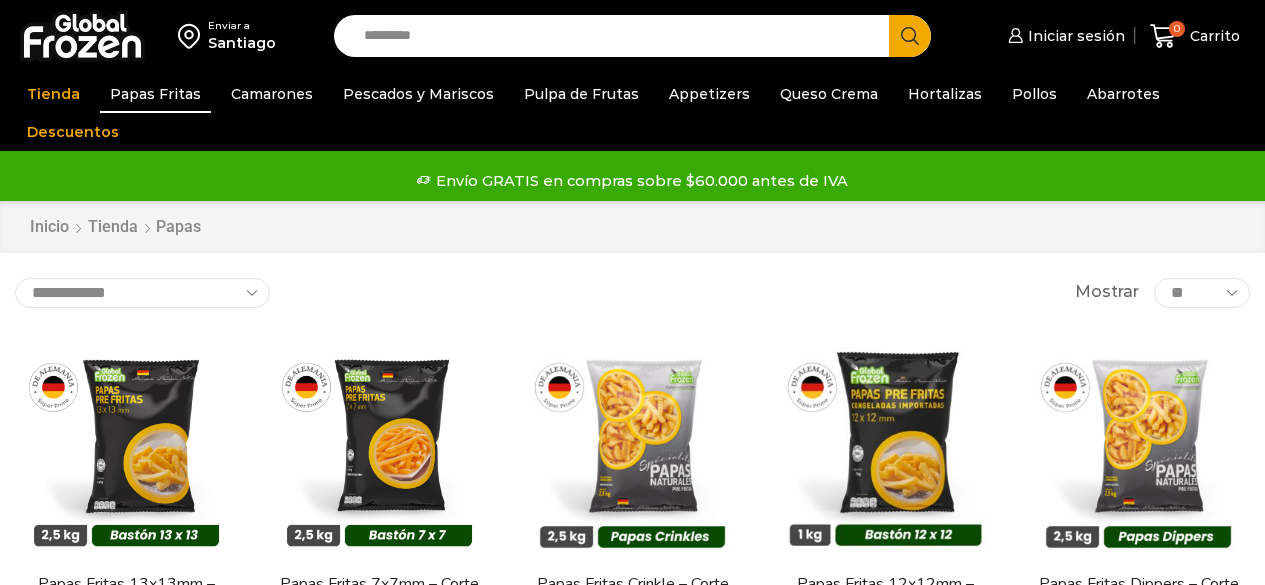 scroll, scrollTop: 0, scrollLeft: 0, axis: both 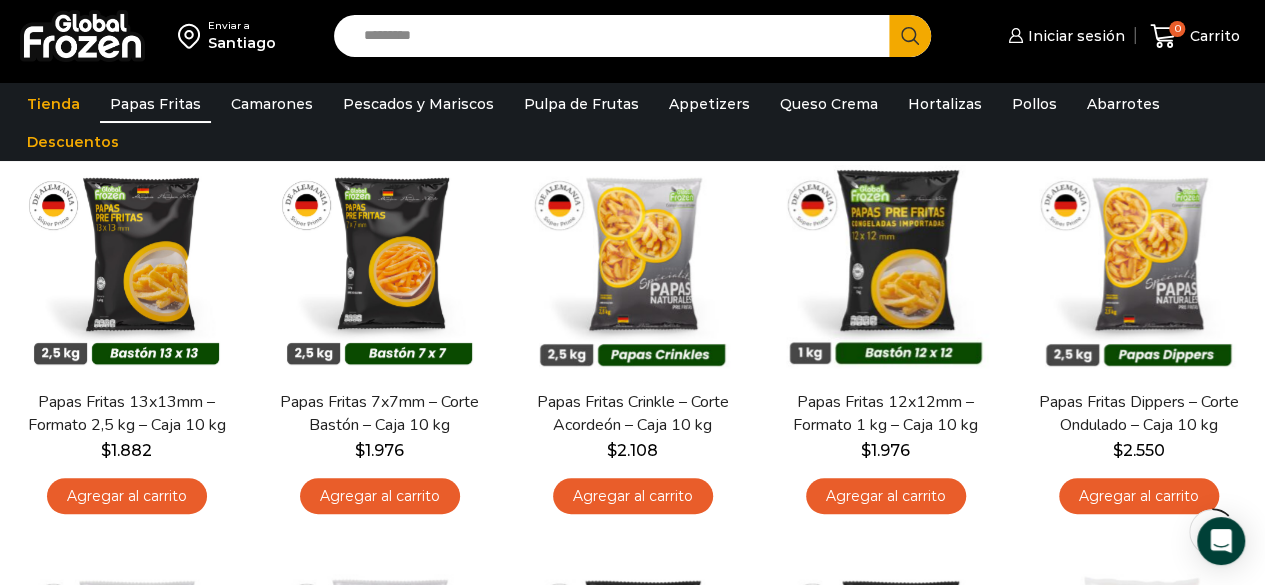 drag, startPoint x: 1270, startPoint y: 54, endPoint x: 1276, endPoint y: 109, distance: 55.326305 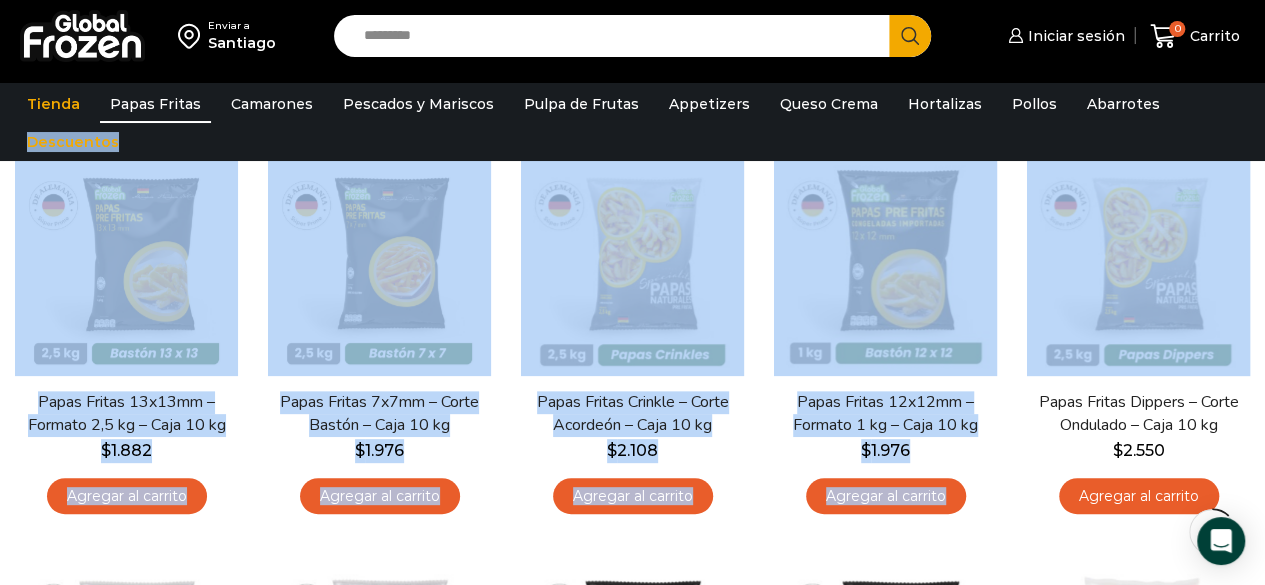 drag, startPoint x: 1258, startPoint y: 137, endPoint x: 1268, endPoint y: 183, distance: 47.07441 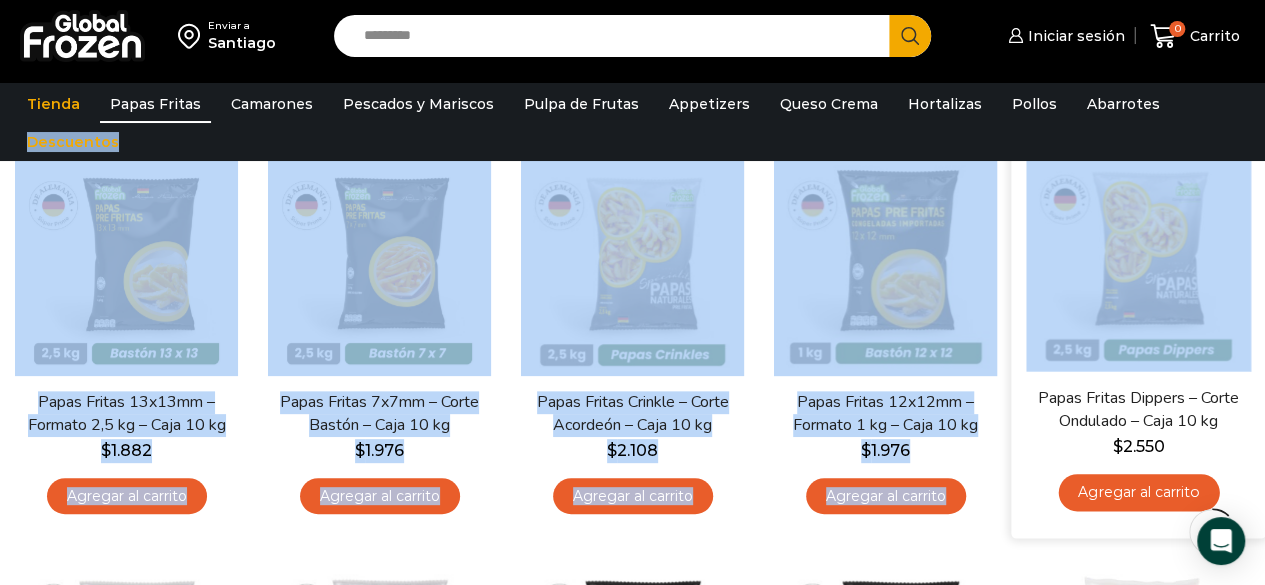click on "En stock
Vista Rápida
Papas Fritas Dippers – Corte Ondulado – Caja 10 kg
$ 2.550
Agregar al carrito" at bounding box center [1138, 334] 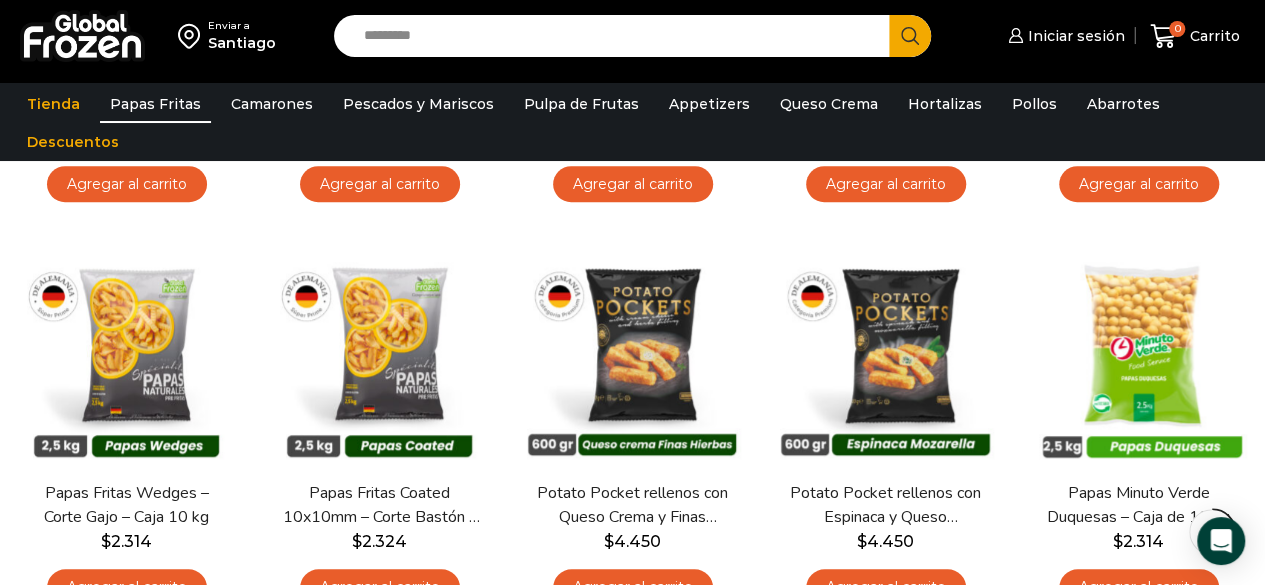 scroll, scrollTop: 509, scrollLeft: 0, axis: vertical 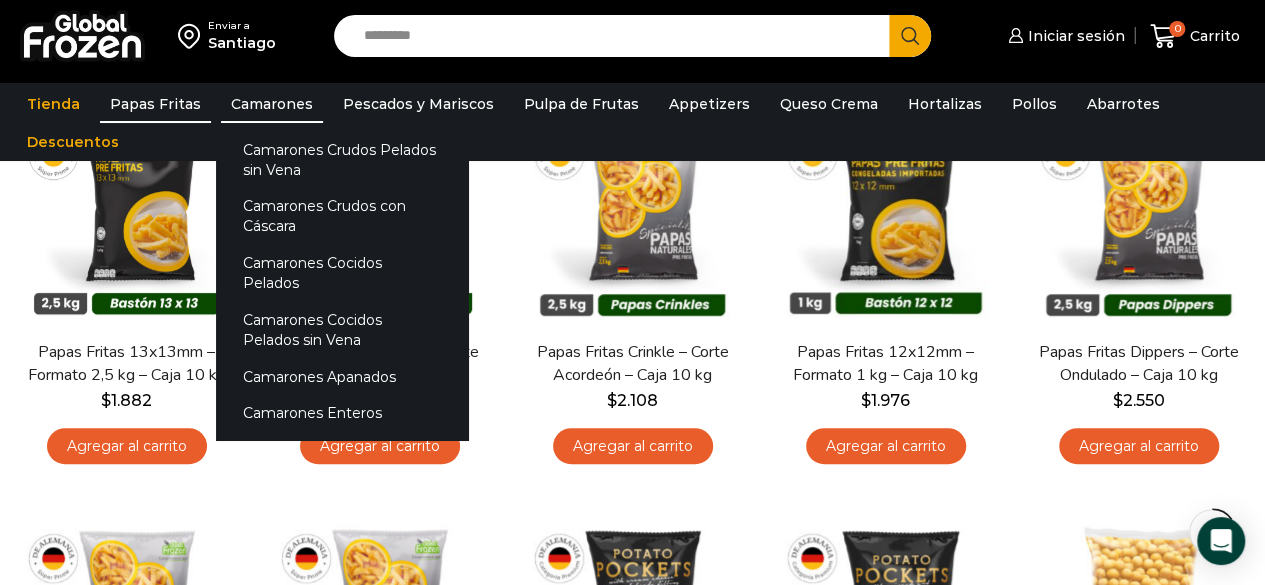 click on "Camarones" at bounding box center [272, 104] 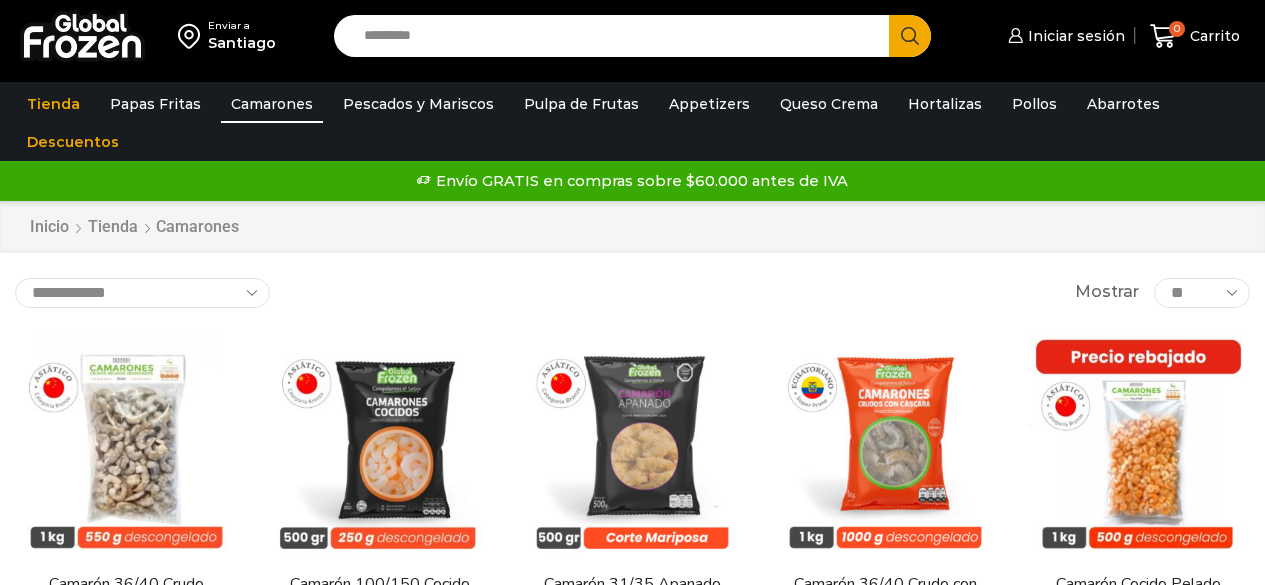 scroll, scrollTop: 0, scrollLeft: 0, axis: both 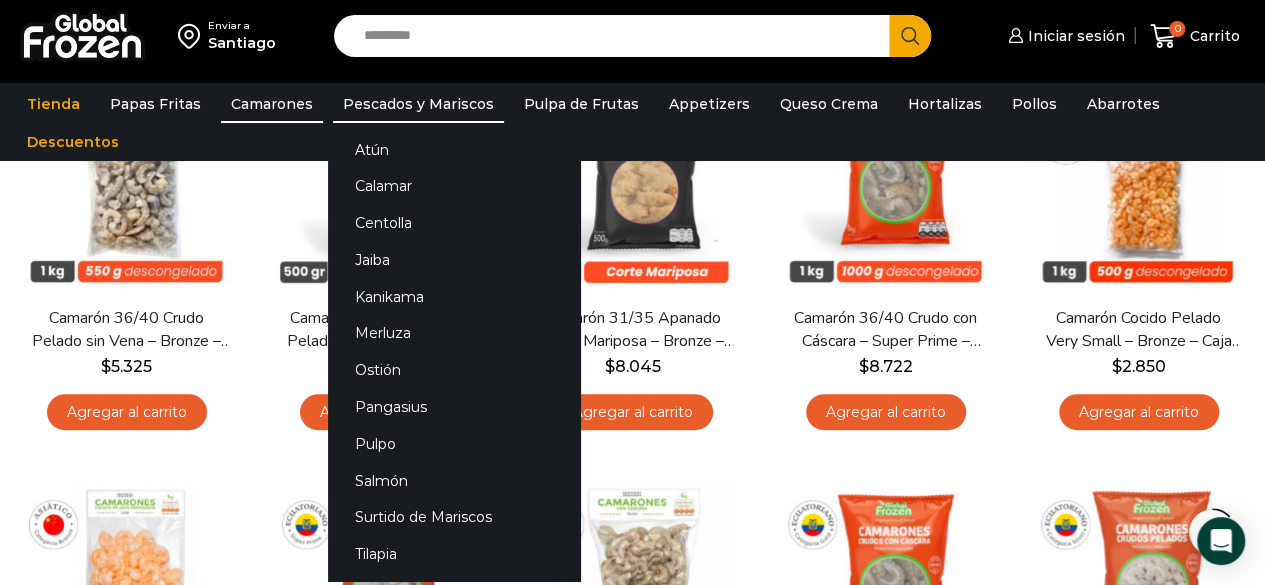 click on "Pescados y Mariscos" at bounding box center (418, 104) 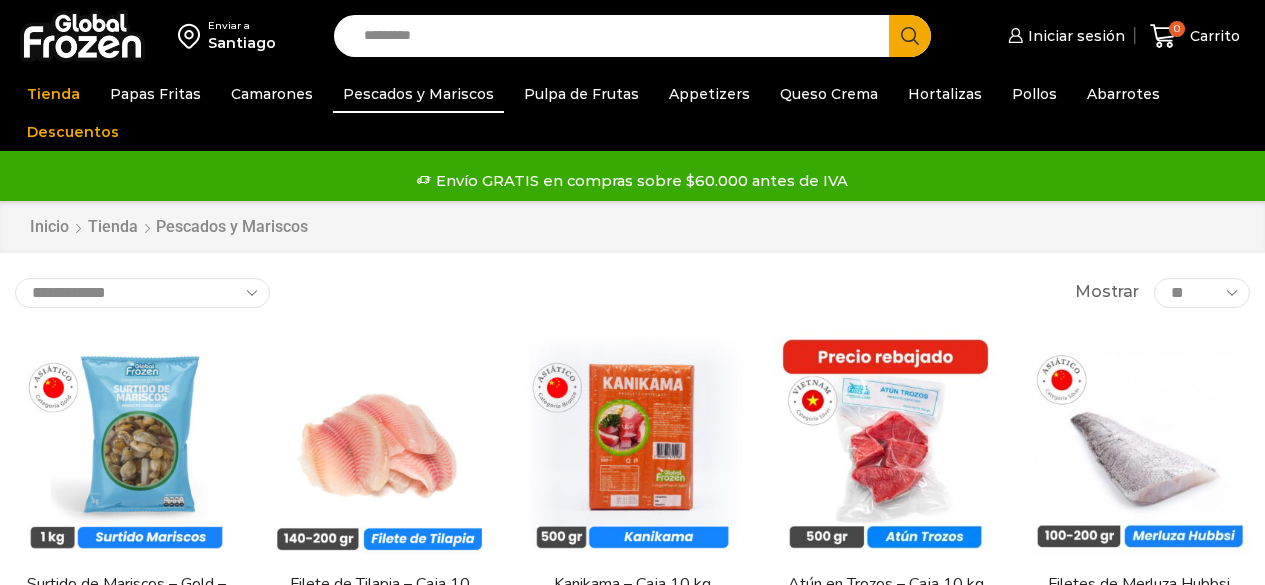 scroll, scrollTop: 0, scrollLeft: 0, axis: both 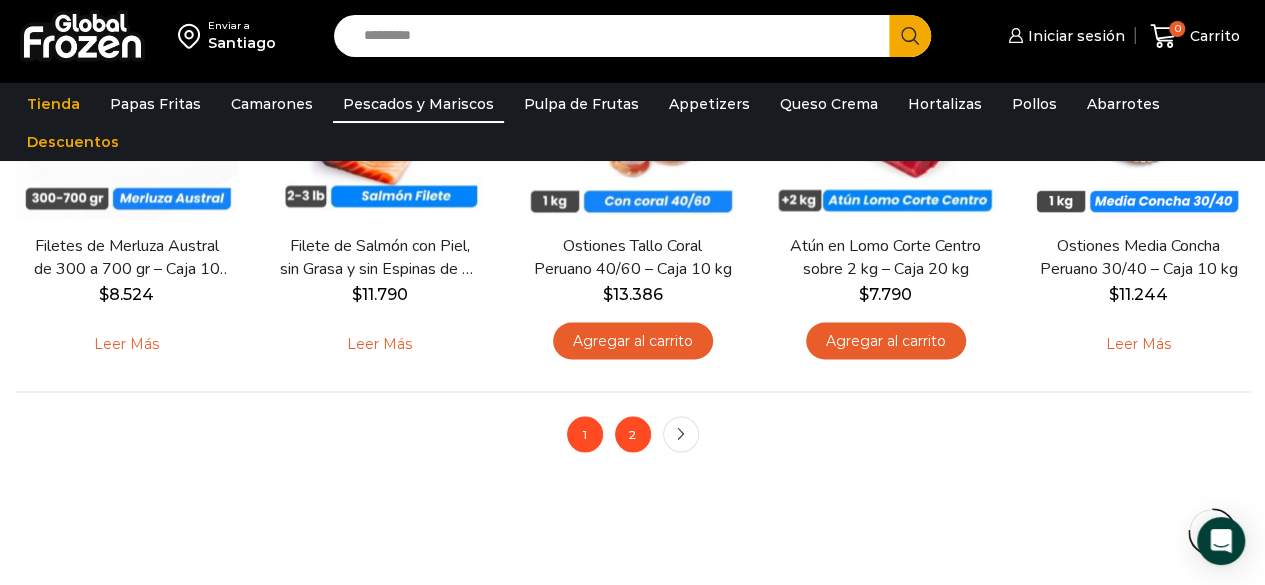 click on "2" at bounding box center [633, 434] 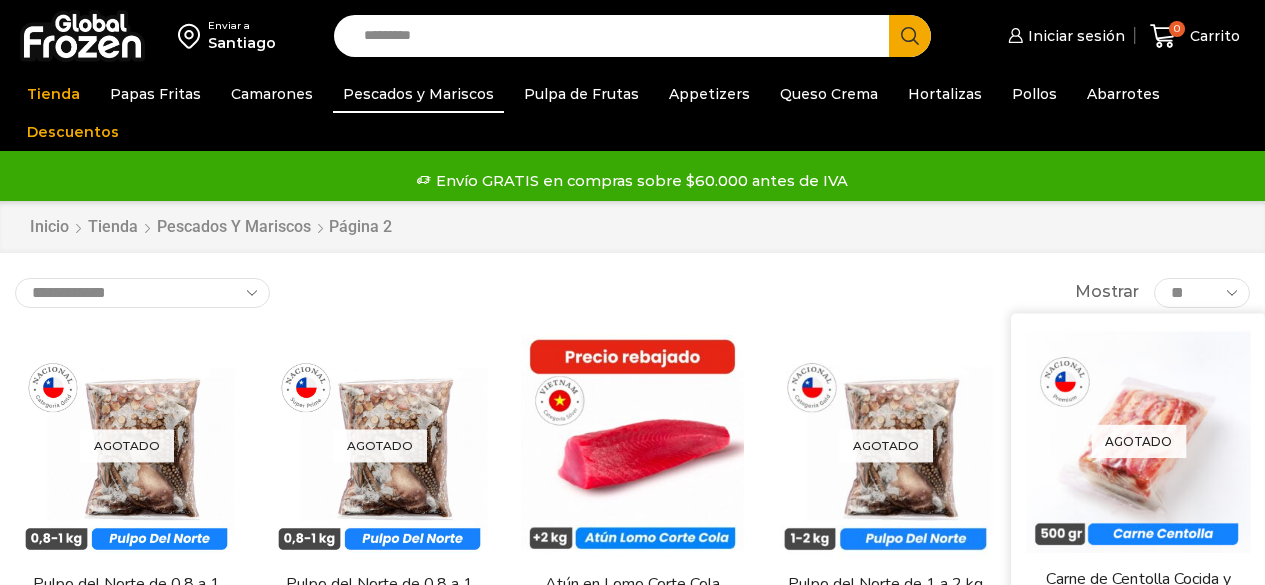scroll, scrollTop: 0, scrollLeft: 0, axis: both 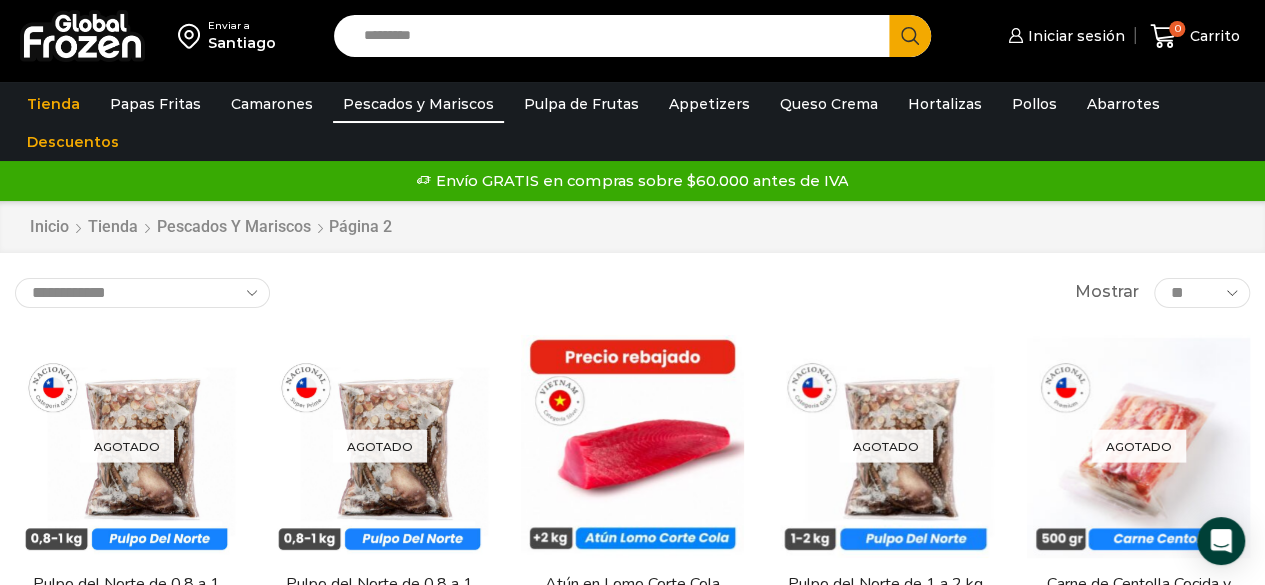 drag, startPoint x: 1274, startPoint y: 89, endPoint x: 1268, endPoint y: 41, distance: 48.373547 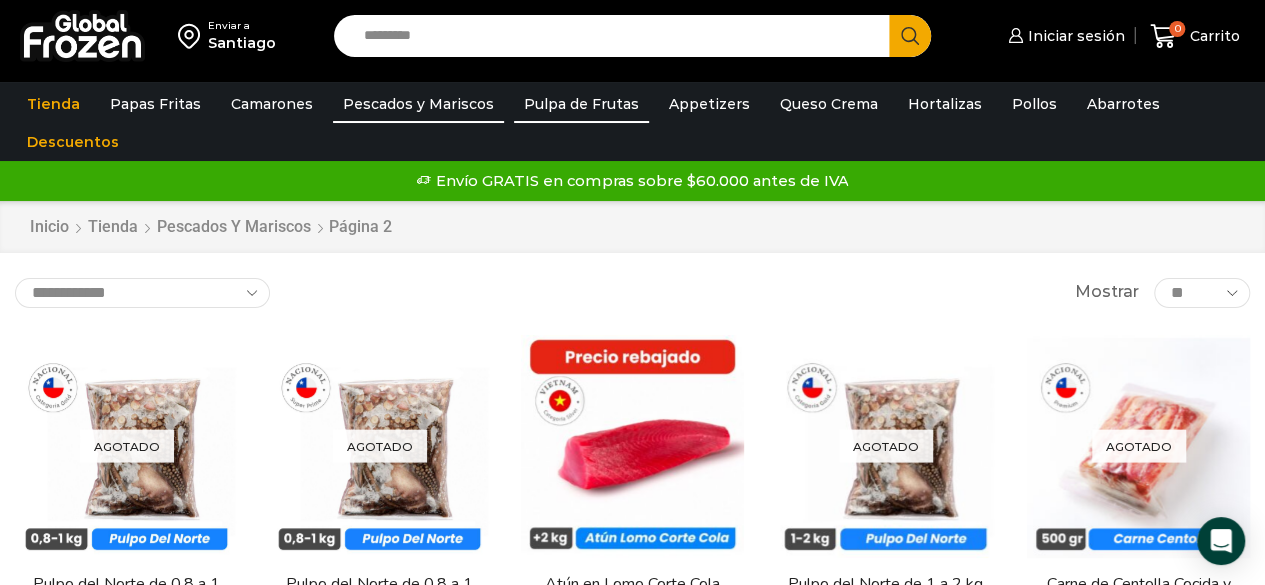 click on "Pulpa de Frutas" at bounding box center (581, 104) 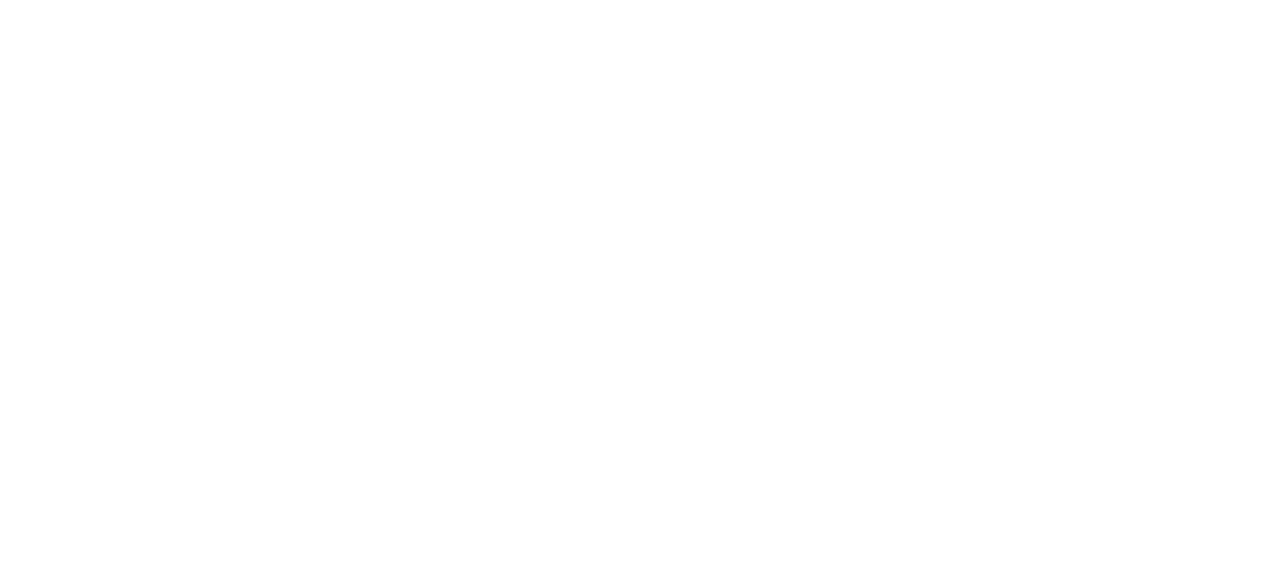 scroll, scrollTop: 0, scrollLeft: 0, axis: both 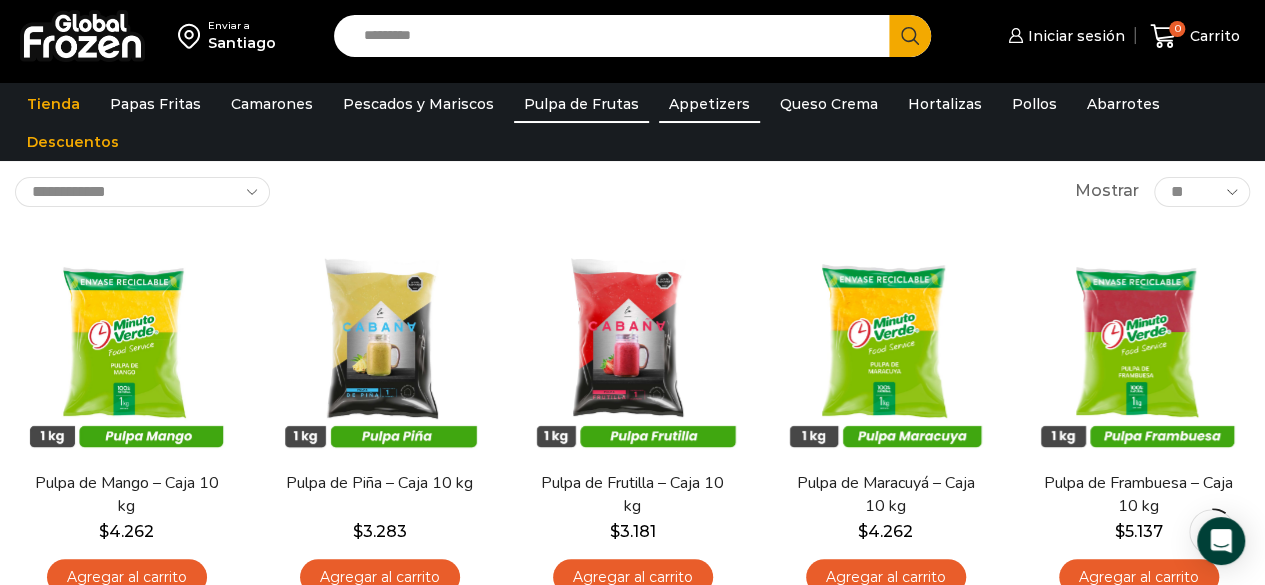 click on "Appetizers" at bounding box center [709, 104] 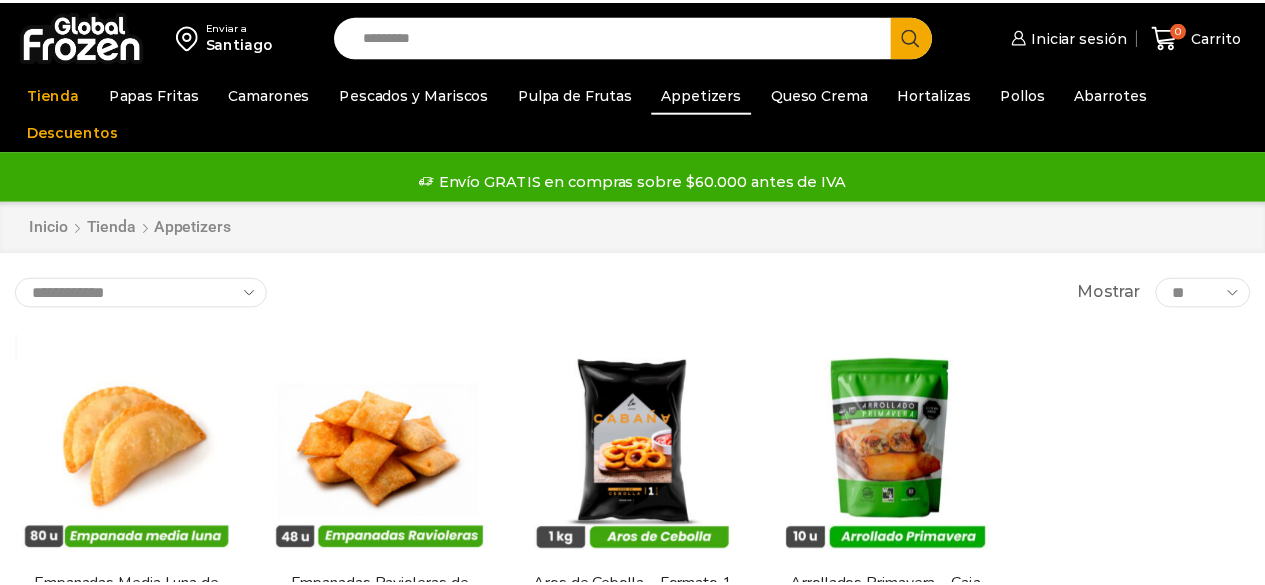 scroll, scrollTop: 0, scrollLeft: 0, axis: both 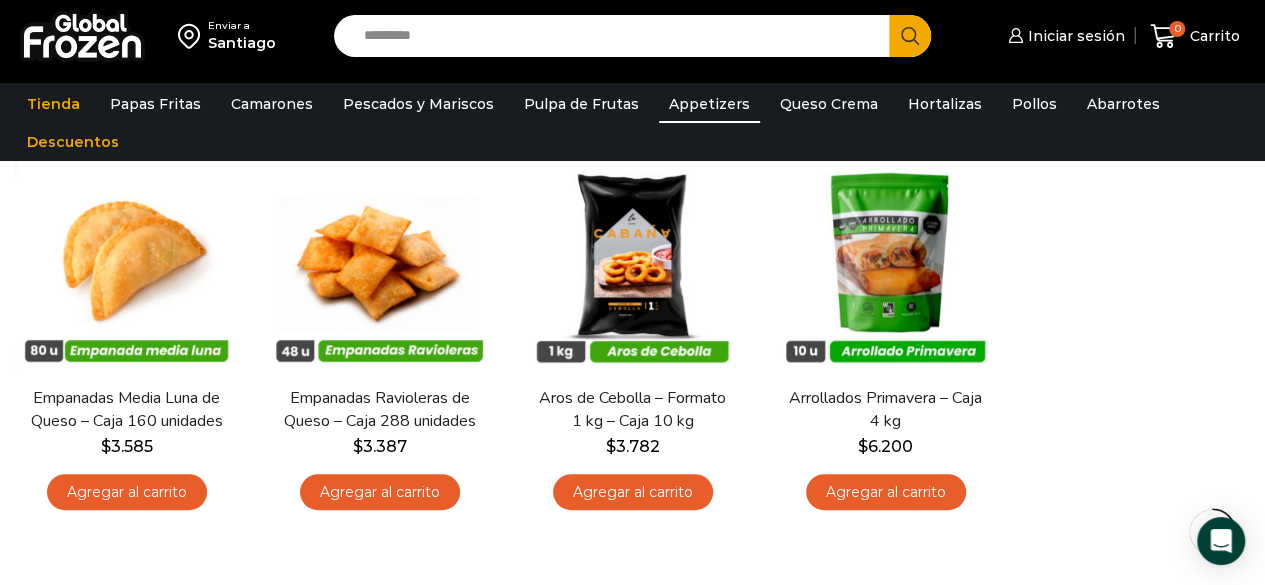 drag, startPoint x: 1276, startPoint y: 39, endPoint x: 1279, endPoint y: 126, distance: 87.05171 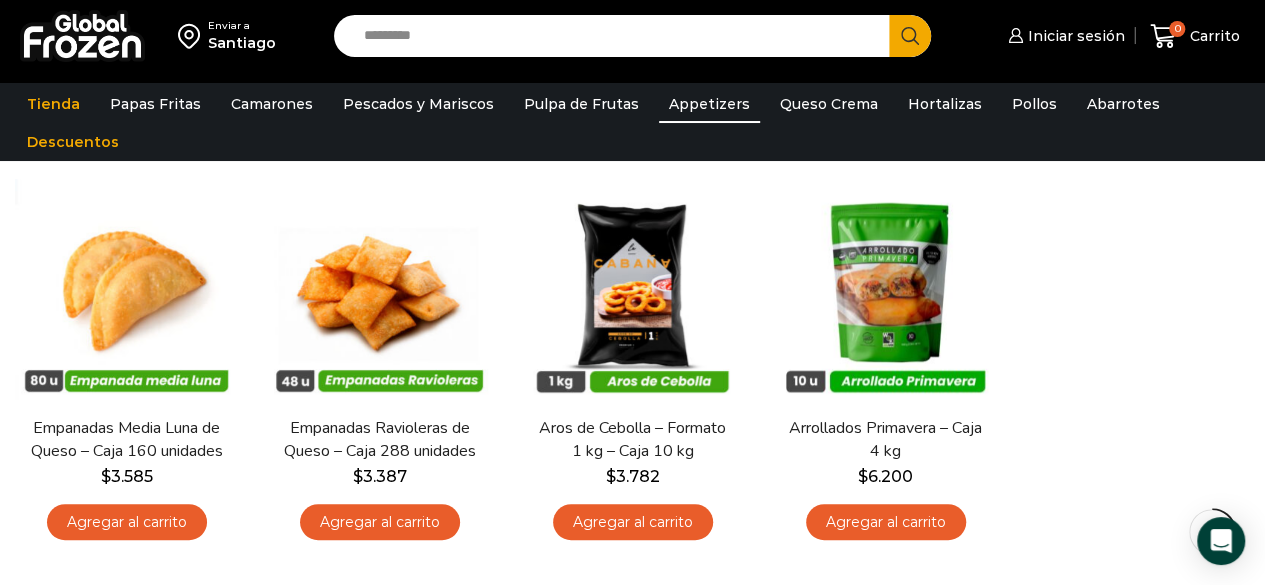 scroll, scrollTop: 162, scrollLeft: 0, axis: vertical 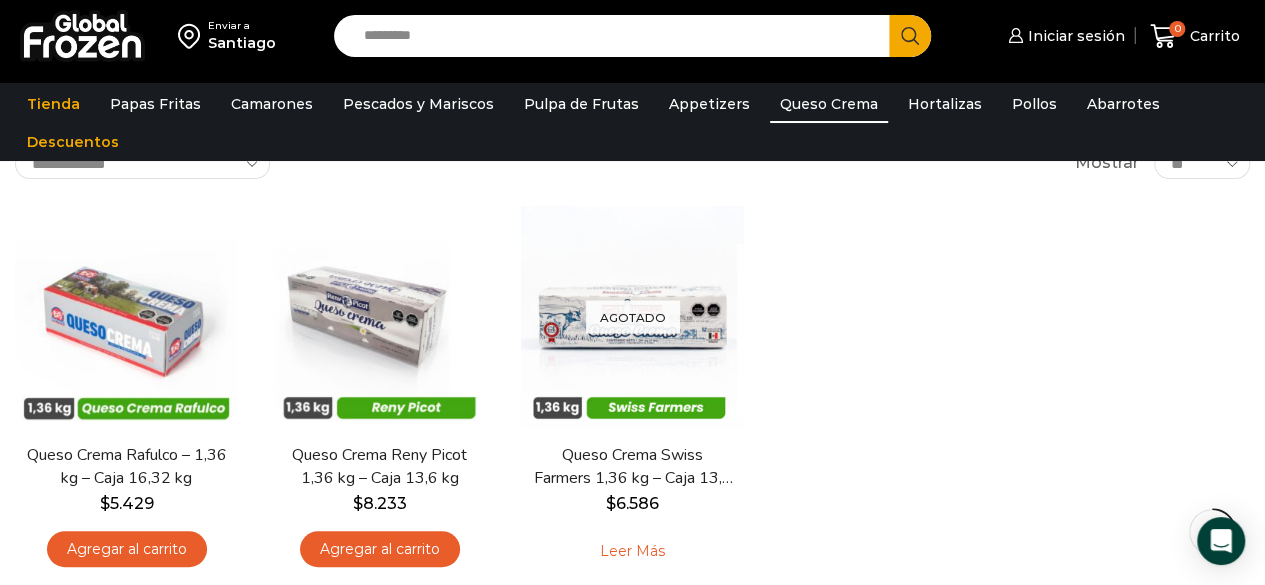 drag, startPoint x: 0, startPoint y: 0, endPoint x: 1279, endPoint y: 143, distance: 1286.9694 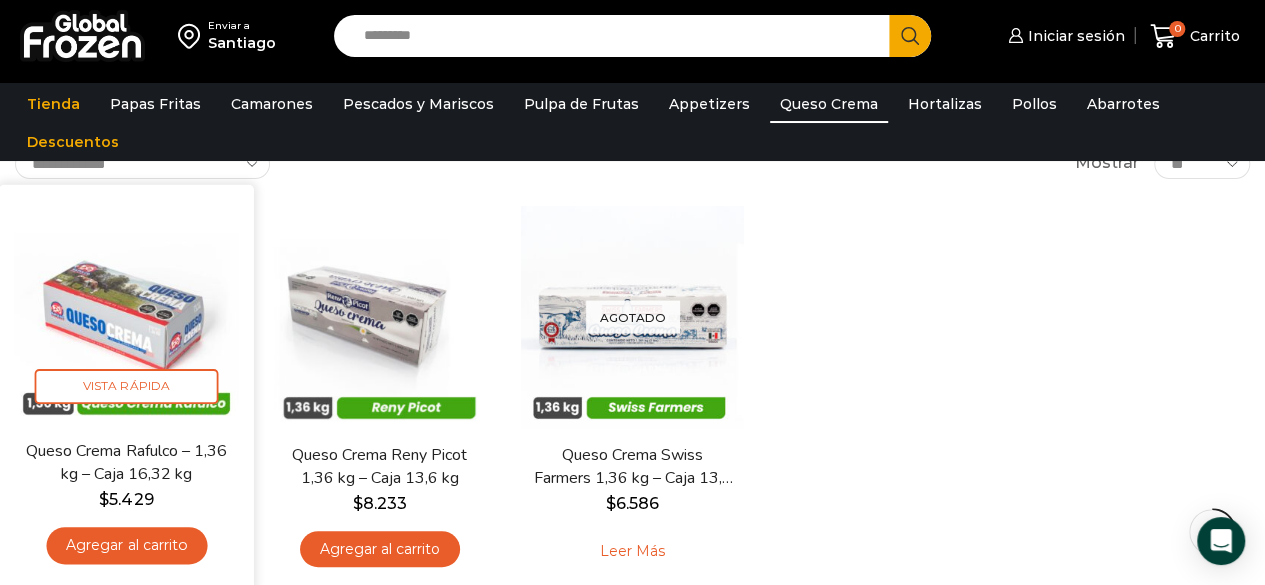 click at bounding box center [126, 311] 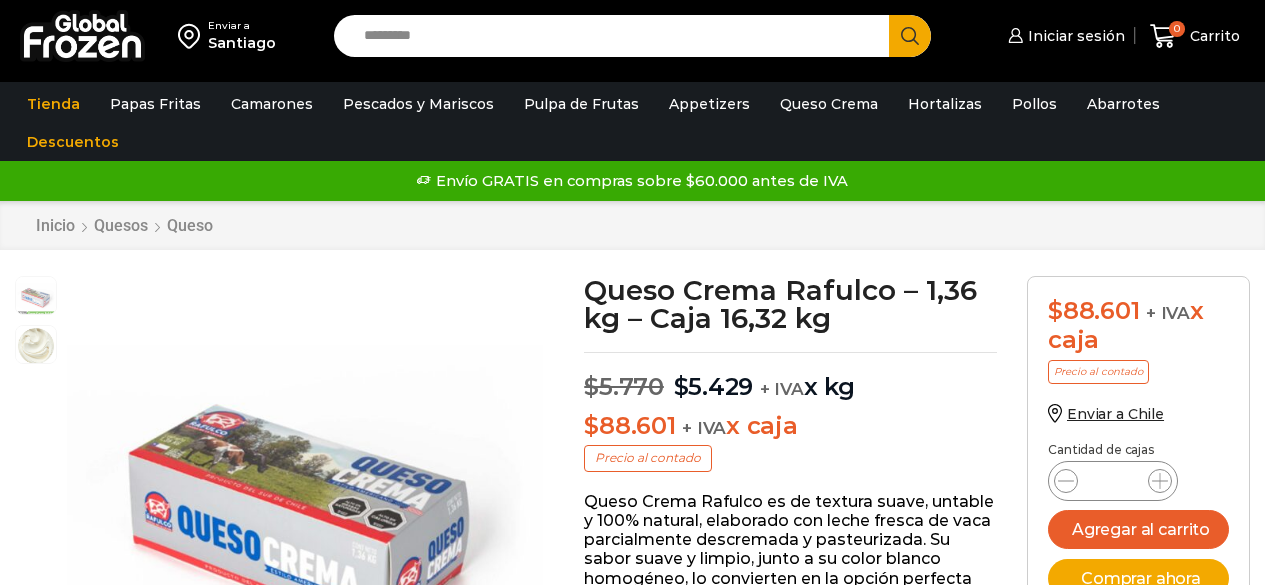 scroll, scrollTop: 0, scrollLeft: 0, axis: both 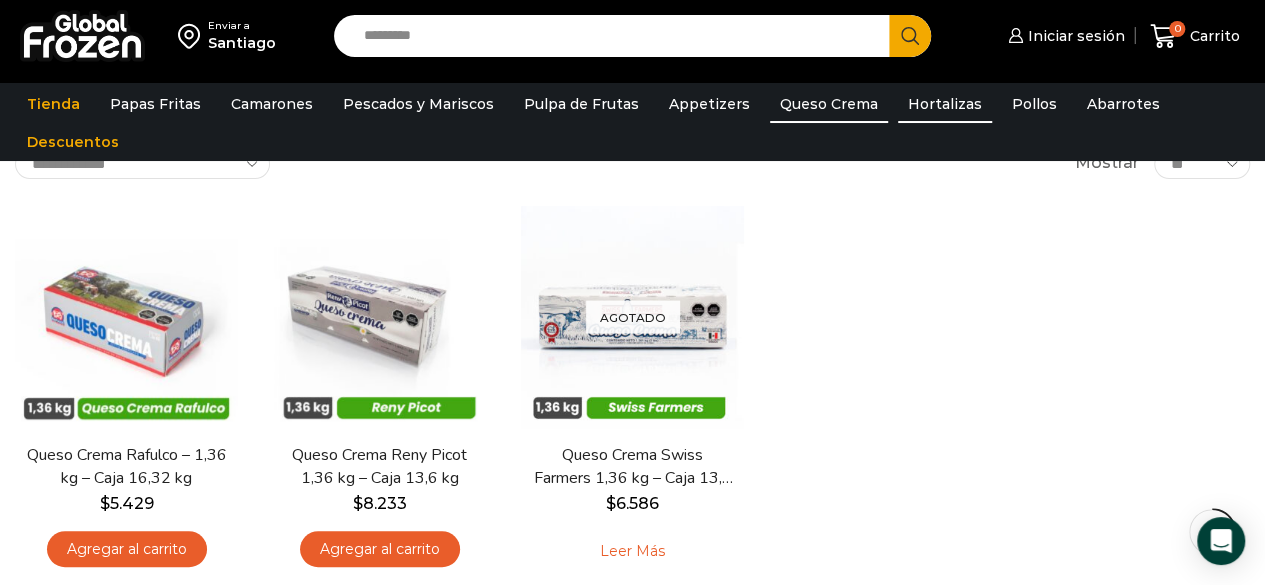 click on "Hortalizas" at bounding box center [945, 104] 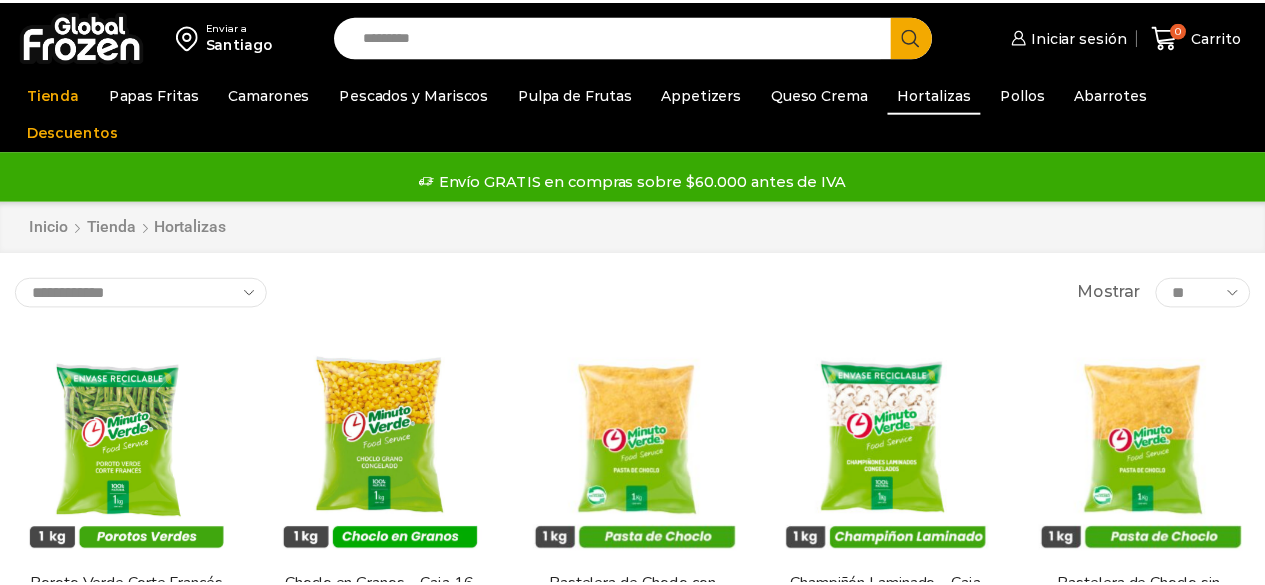 scroll, scrollTop: 0, scrollLeft: 0, axis: both 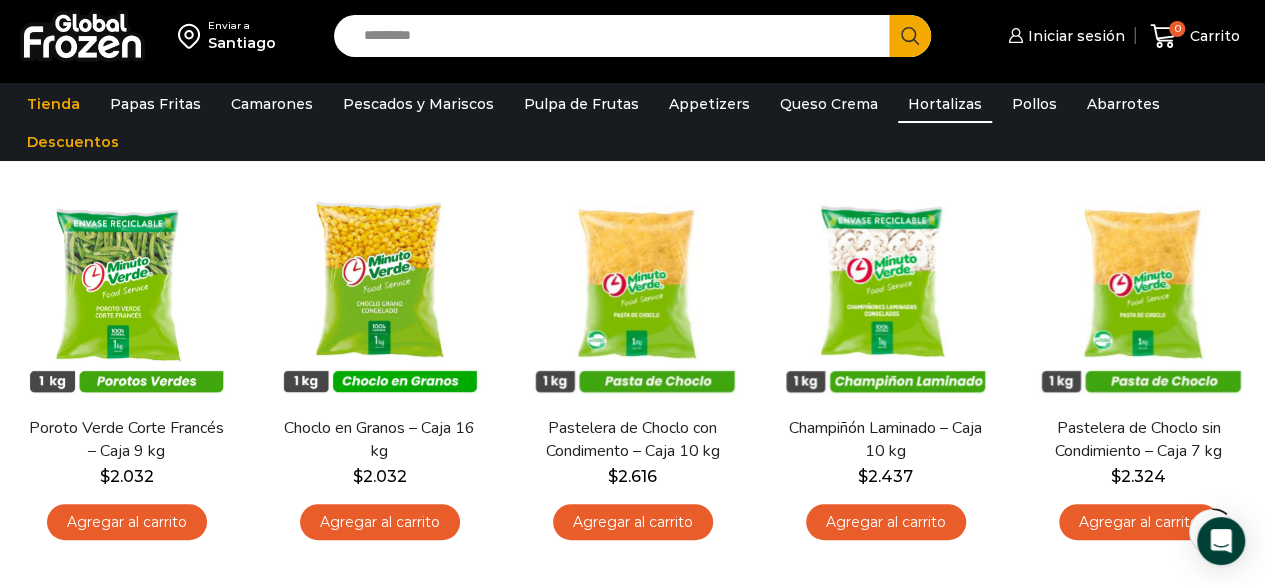 drag, startPoint x: 0, startPoint y: 0, endPoint x: 1279, endPoint y: 116, distance: 1284.2496 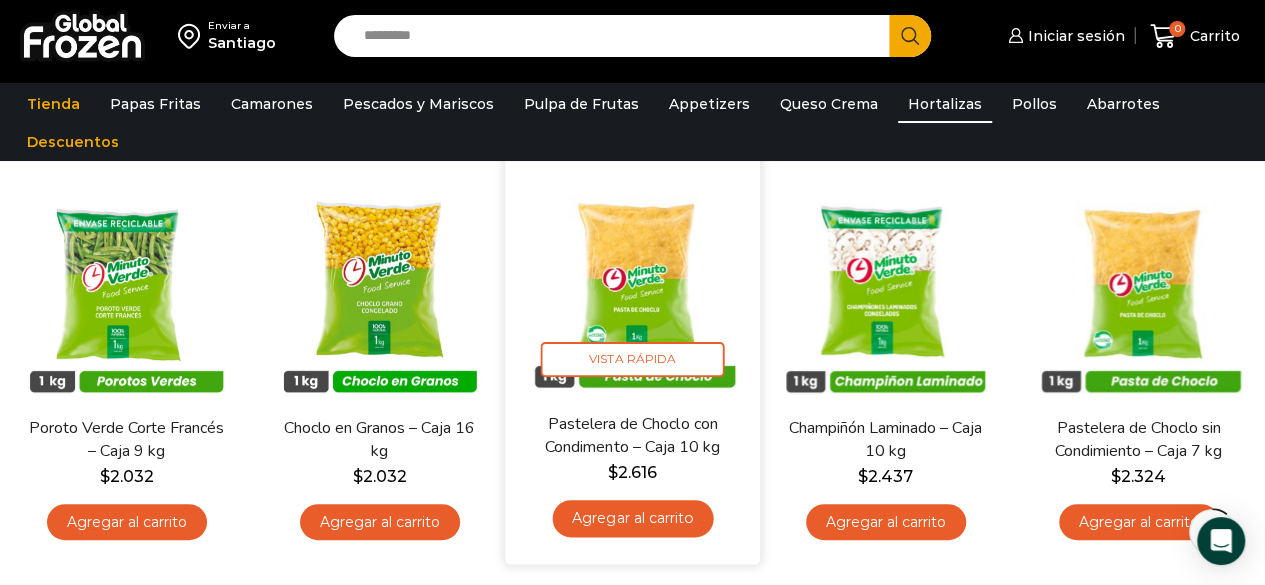click at bounding box center (632, 284) 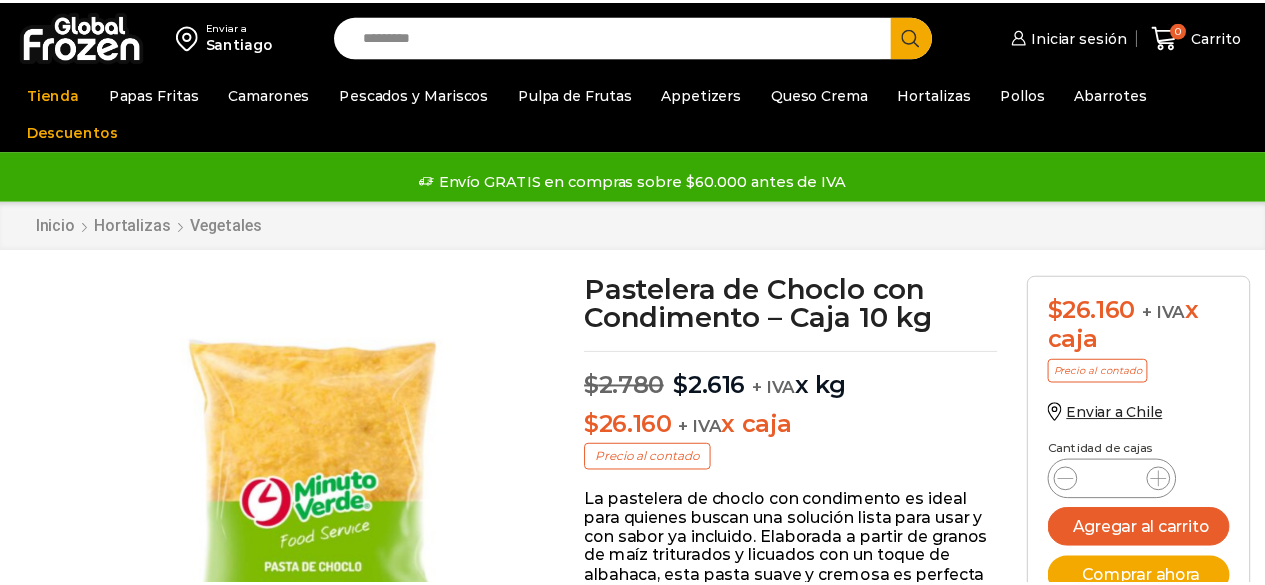 scroll, scrollTop: 0, scrollLeft: 0, axis: both 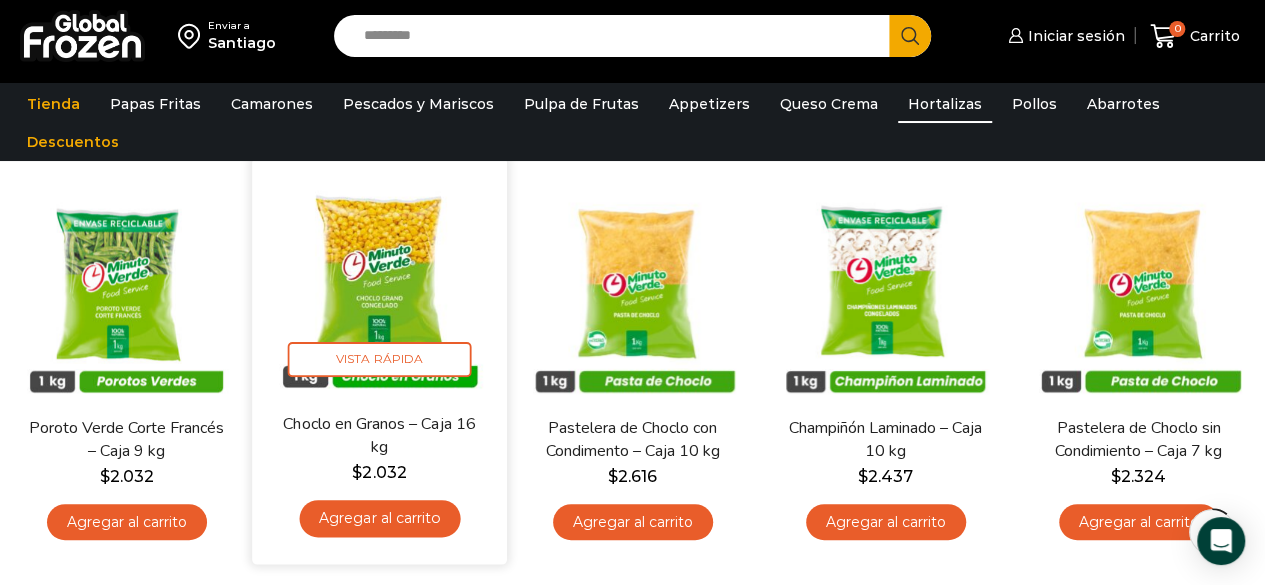 click on "Agregar al carrito" at bounding box center [379, 518] 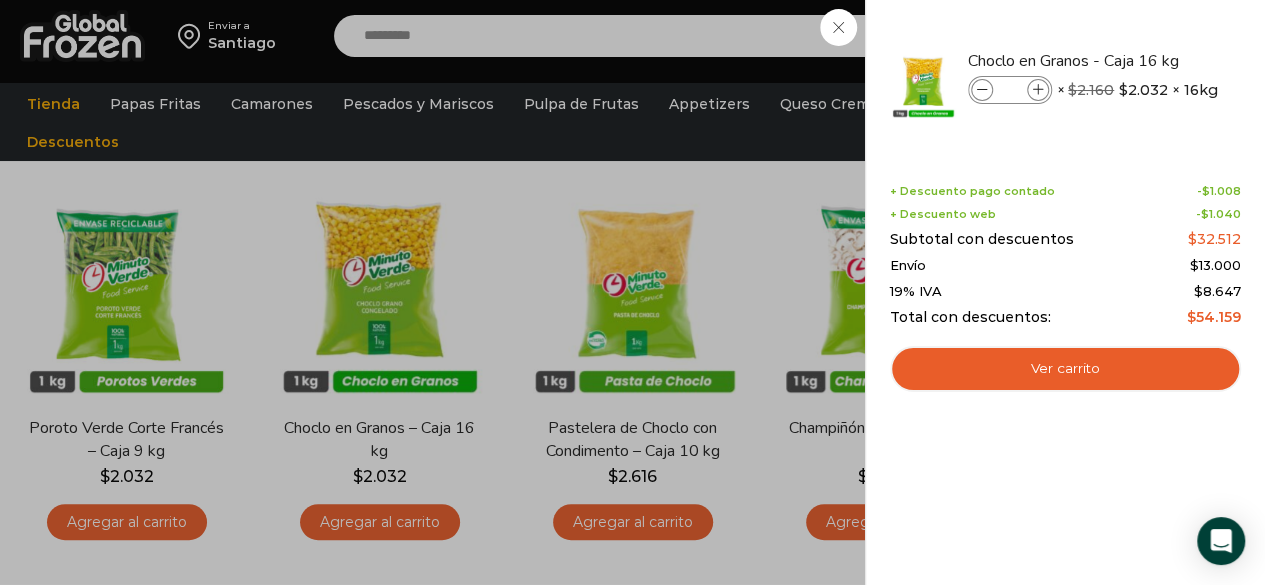 click on "1
Carrito
1
1
Shopping Cart
*" at bounding box center [1195, 36] 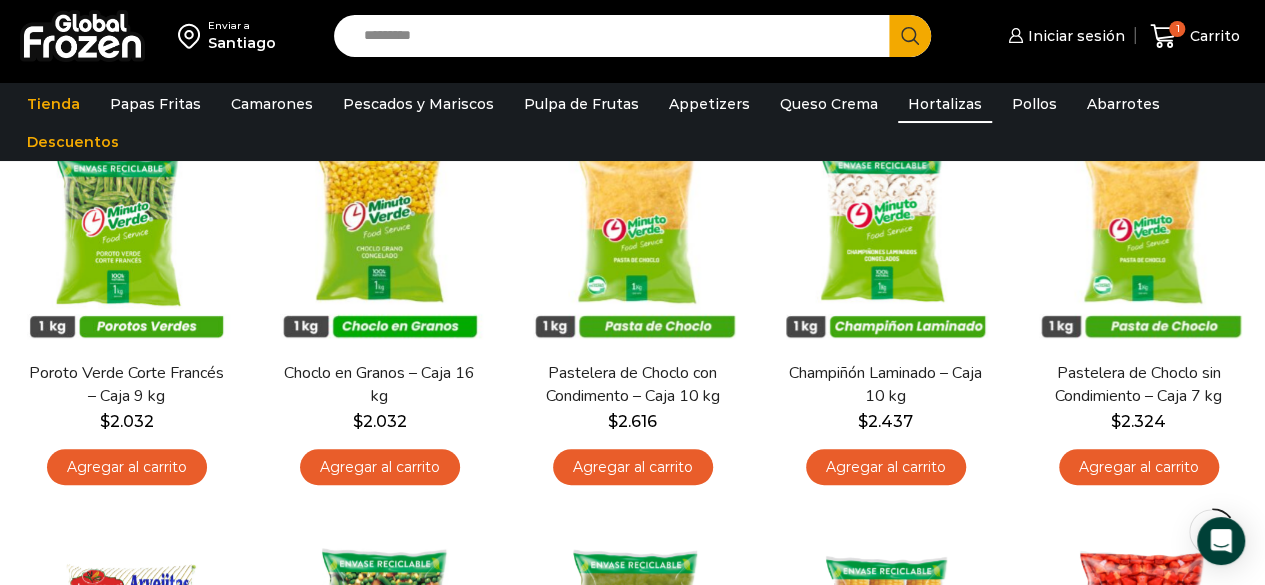 scroll, scrollTop: 224, scrollLeft: 0, axis: vertical 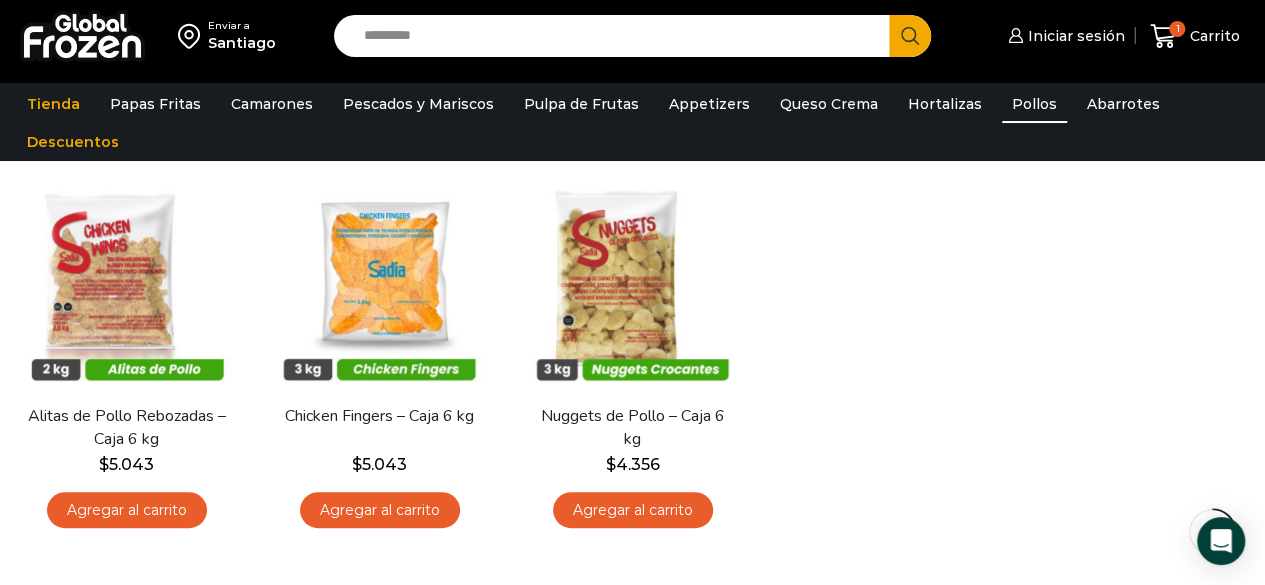 drag, startPoint x: 1270, startPoint y: 34, endPoint x: 1279, endPoint y: 116, distance: 82.492424 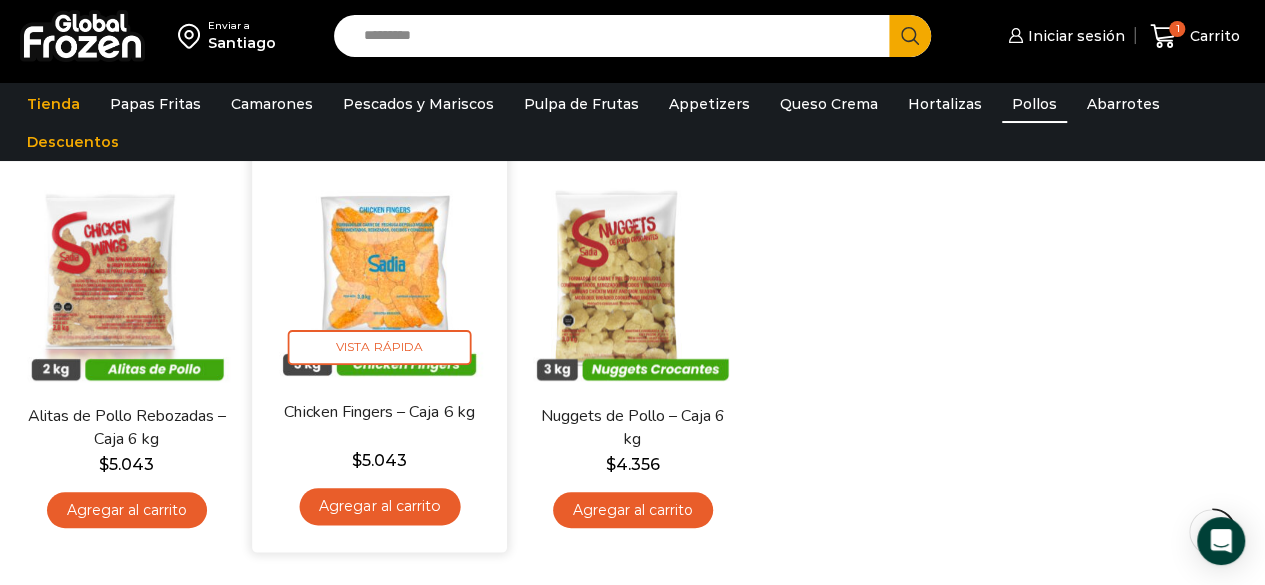 click at bounding box center (379, 272) 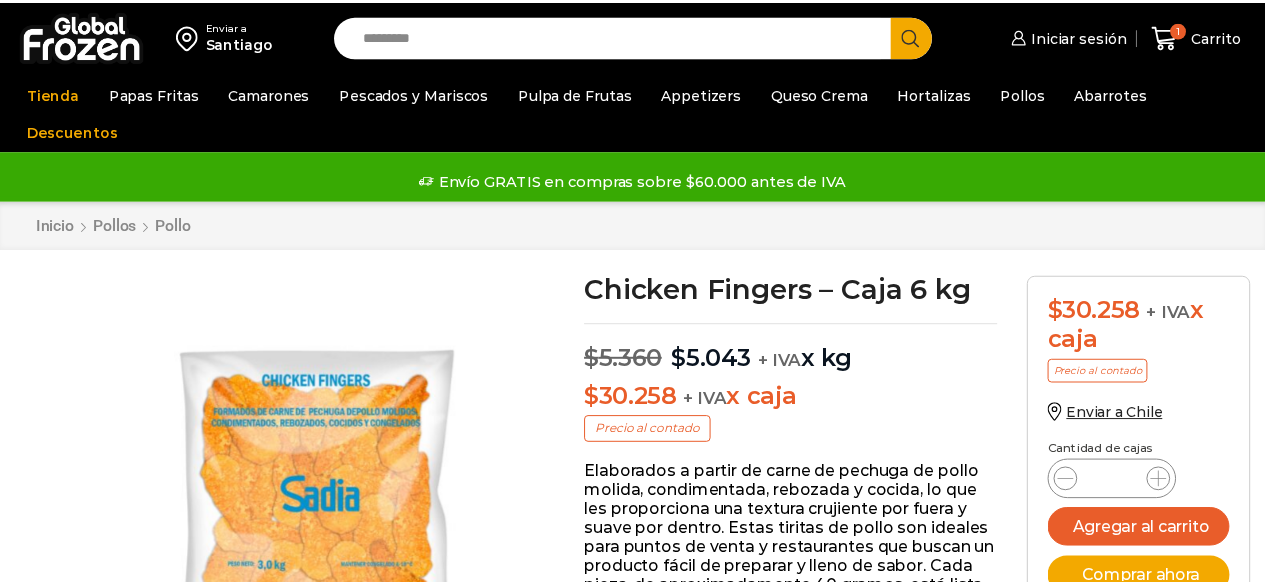 scroll, scrollTop: 0, scrollLeft: 0, axis: both 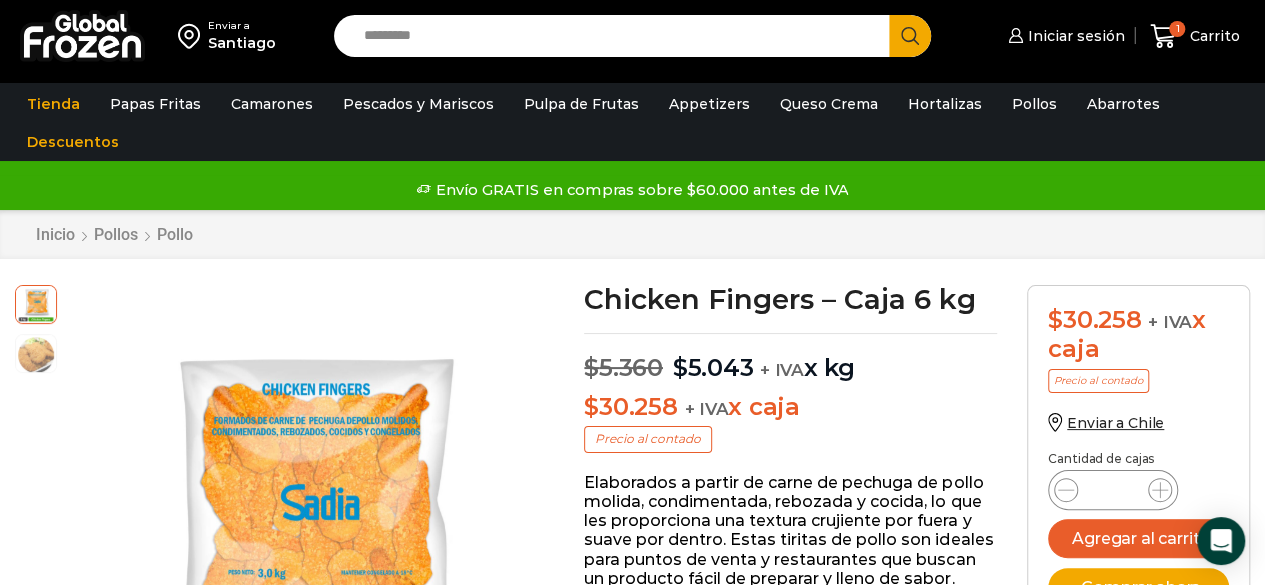 drag, startPoint x: 1264, startPoint y: 67, endPoint x: 1276, endPoint y: 117, distance: 51.41984 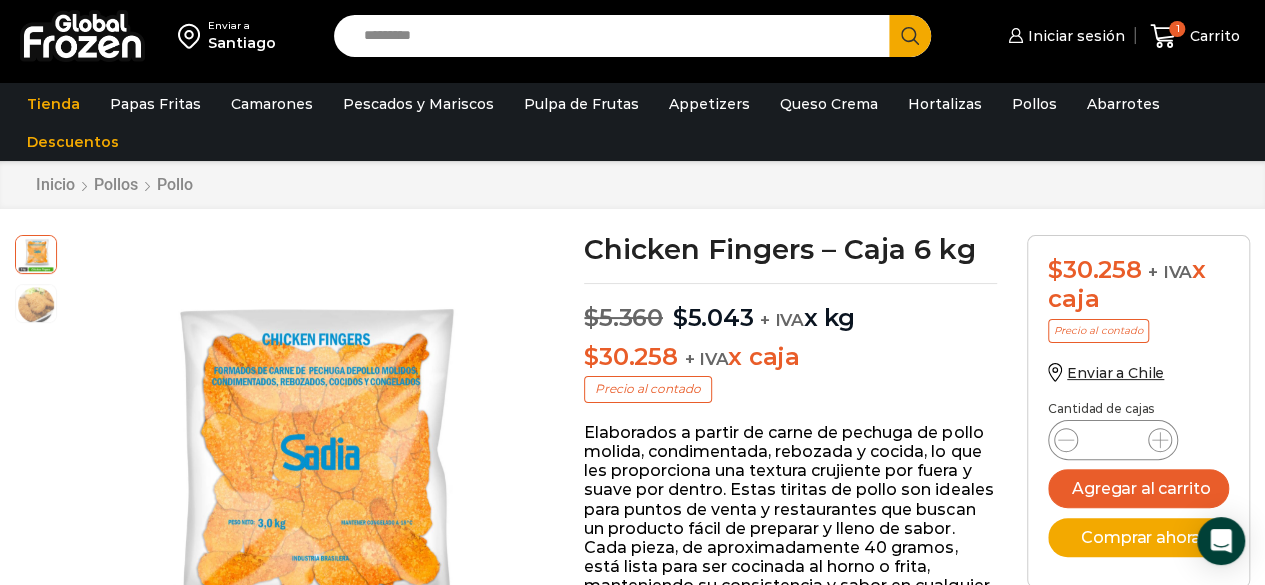 scroll, scrollTop: 0, scrollLeft: 0, axis: both 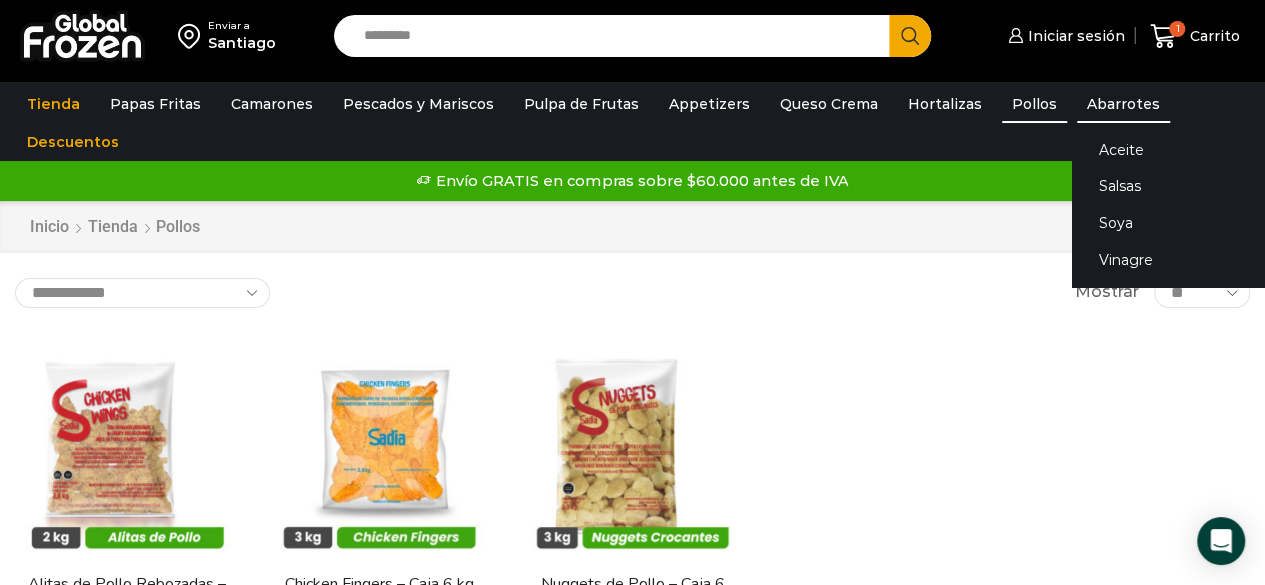 click on "Abarrotes" at bounding box center (1123, 104) 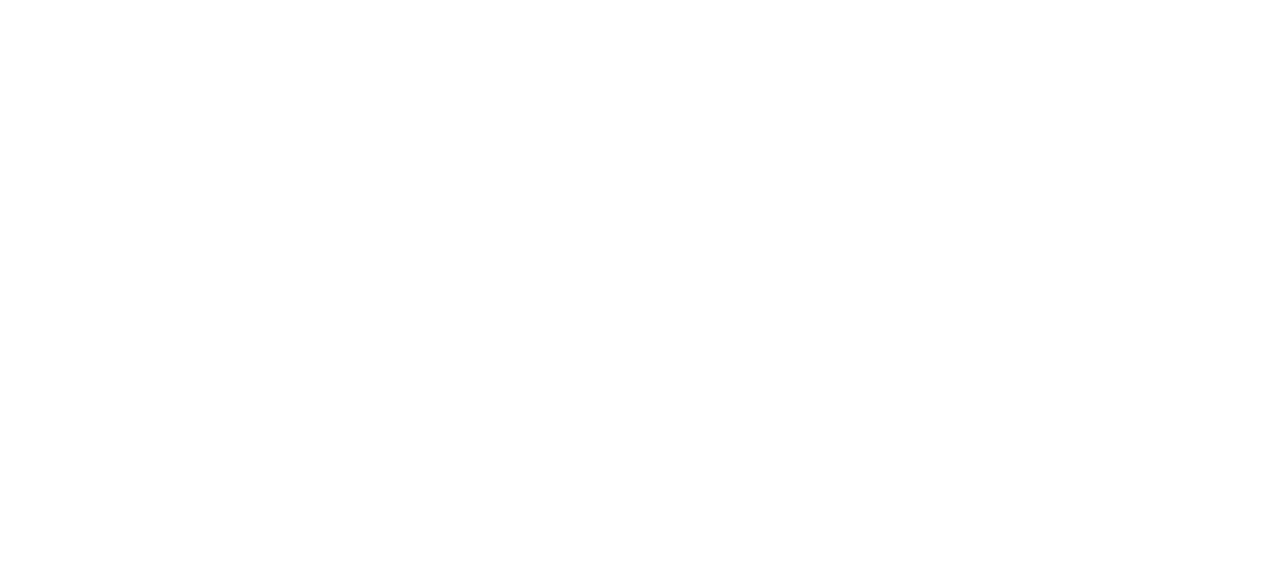 scroll, scrollTop: 0, scrollLeft: 0, axis: both 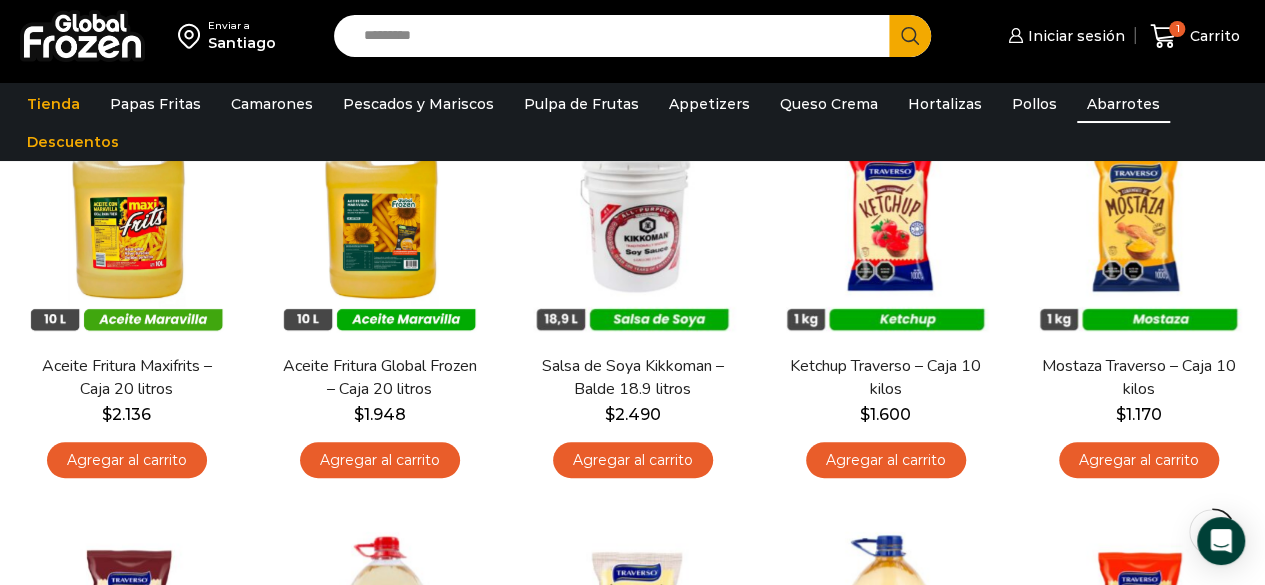 drag, startPoint x: 1272, startPoint y: 39, endPoint x: 1279, endPoint y: 101, distance: 62.39391 